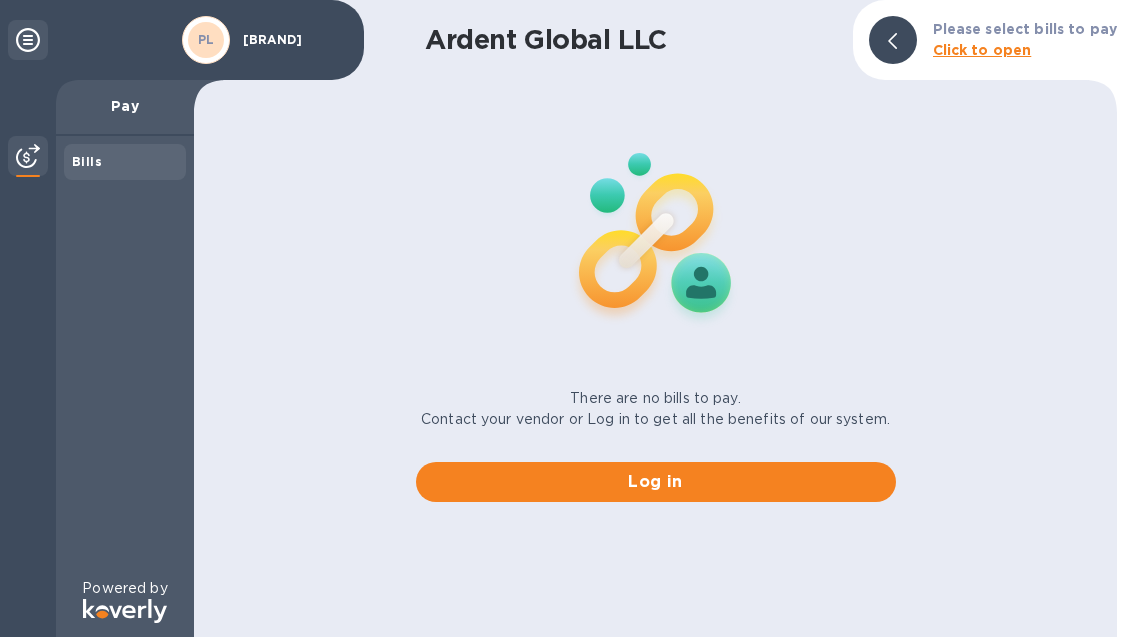 scroll, scrollTop: 0, scrollLeft: 0, axis: both 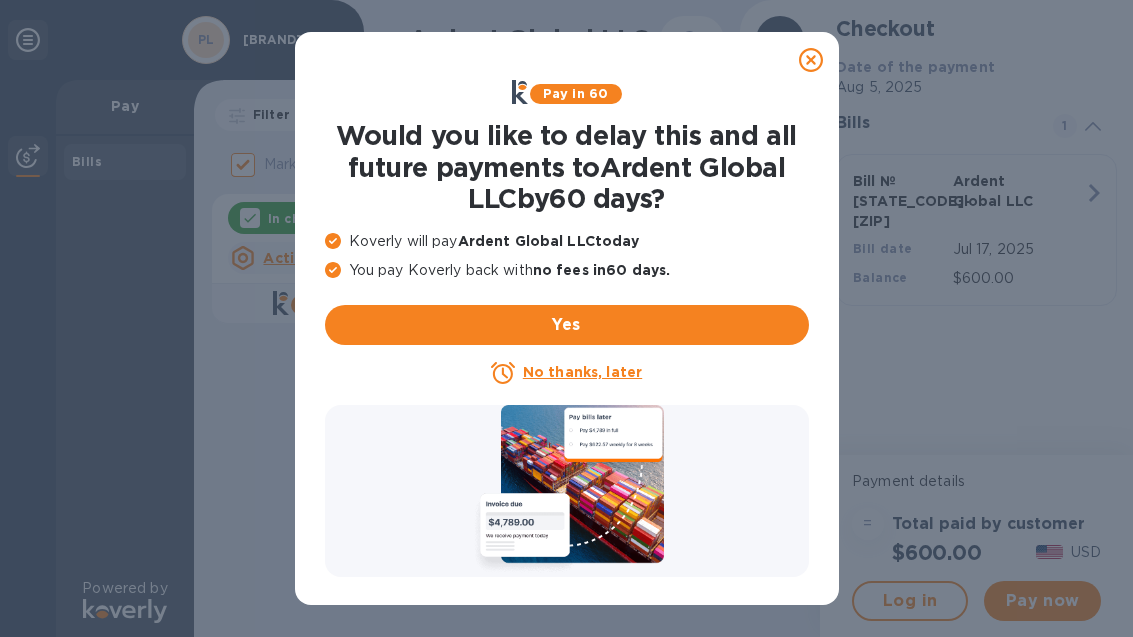 click 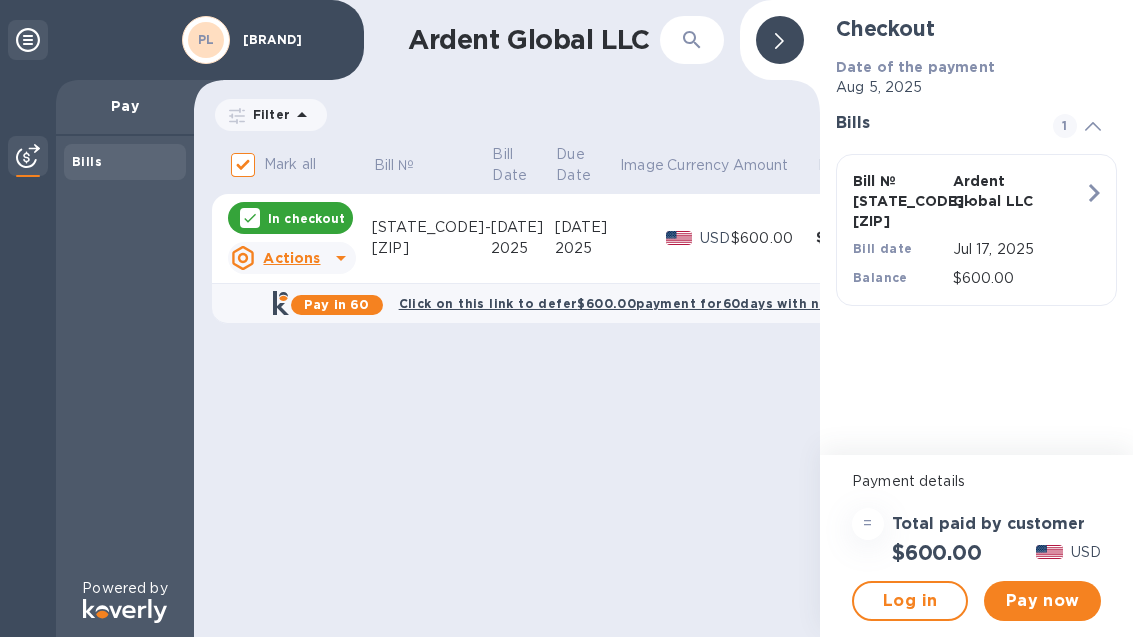 click on "Pay now" at bounding box center [1042, 601] 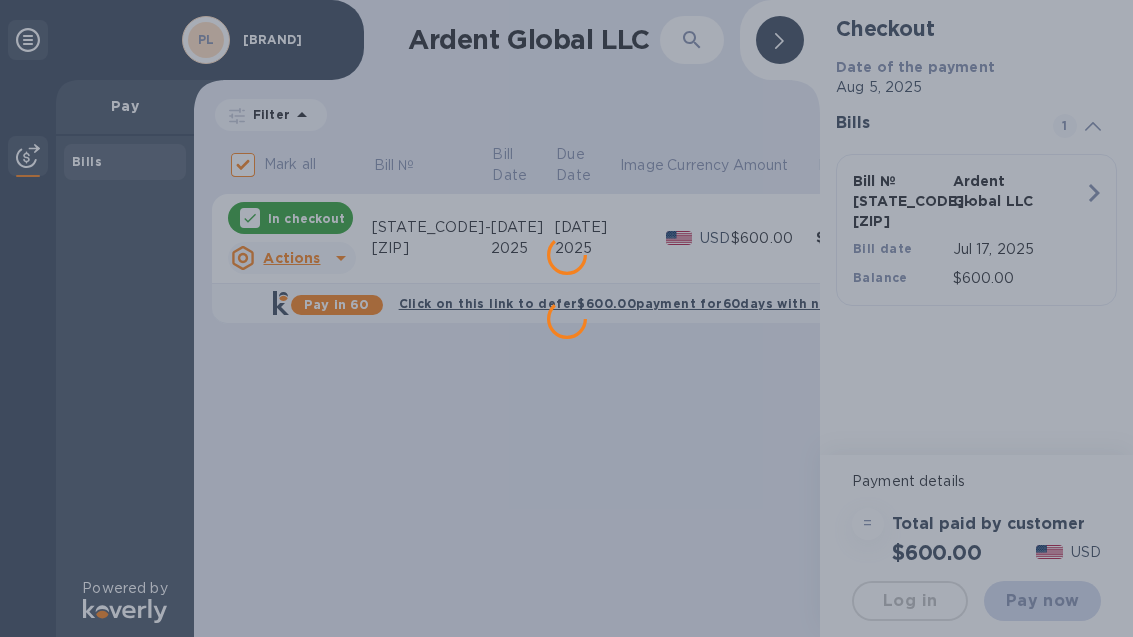scroll, scrollTop: 0, scrollLeft: 0, axis: both 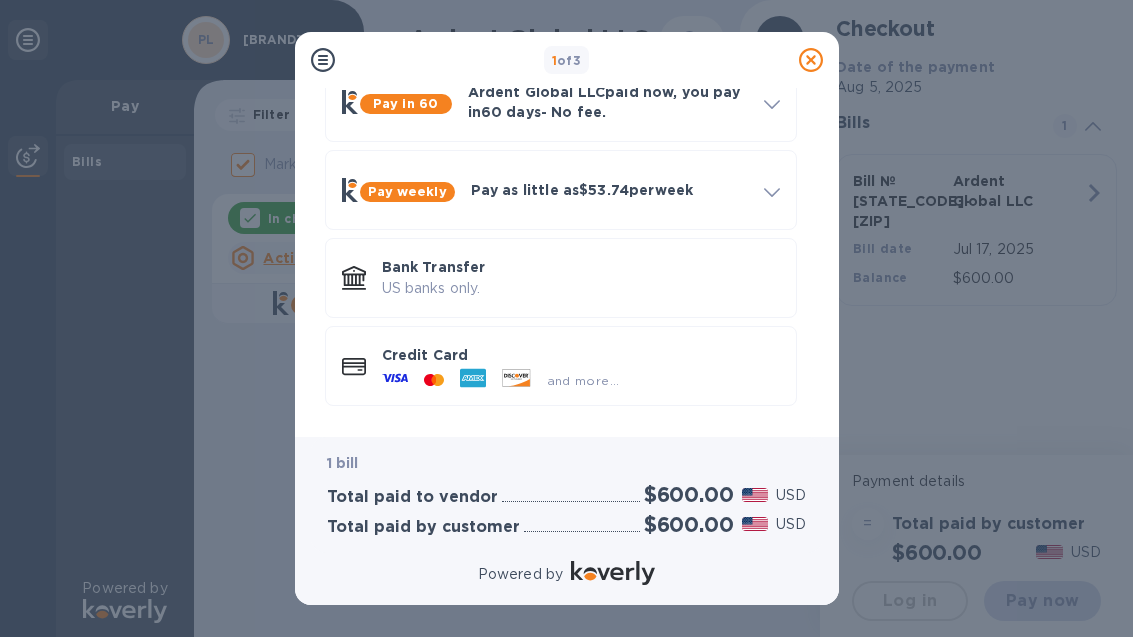 click on "Credit Card" at bounding box center [581, 355] 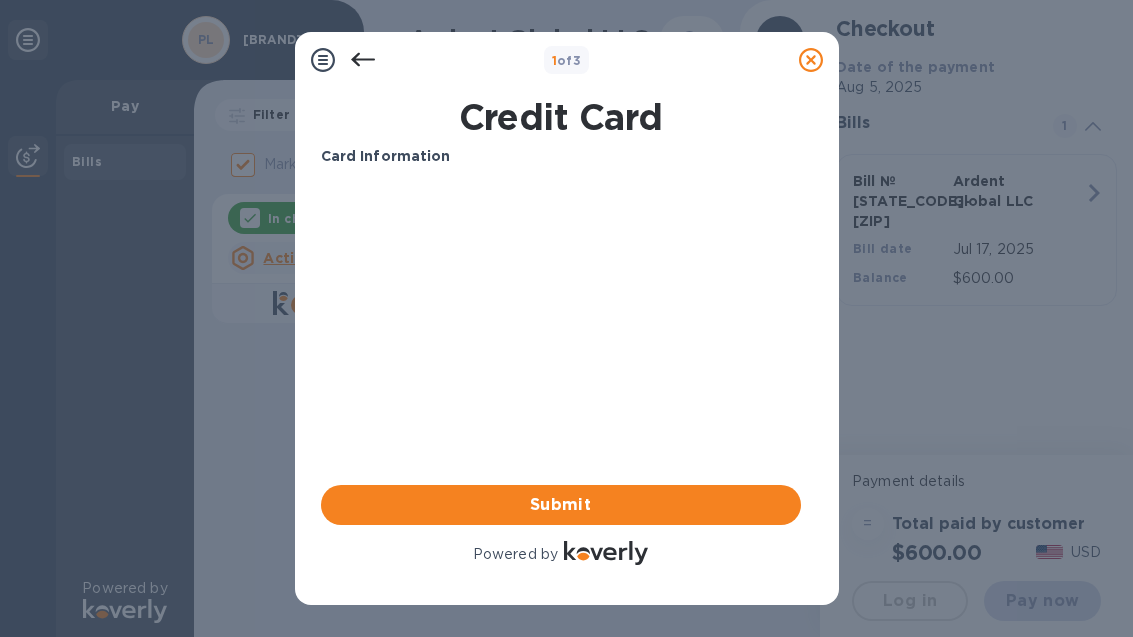 scroll, scrollTop: 0, scrollLeft: 0, axis: both 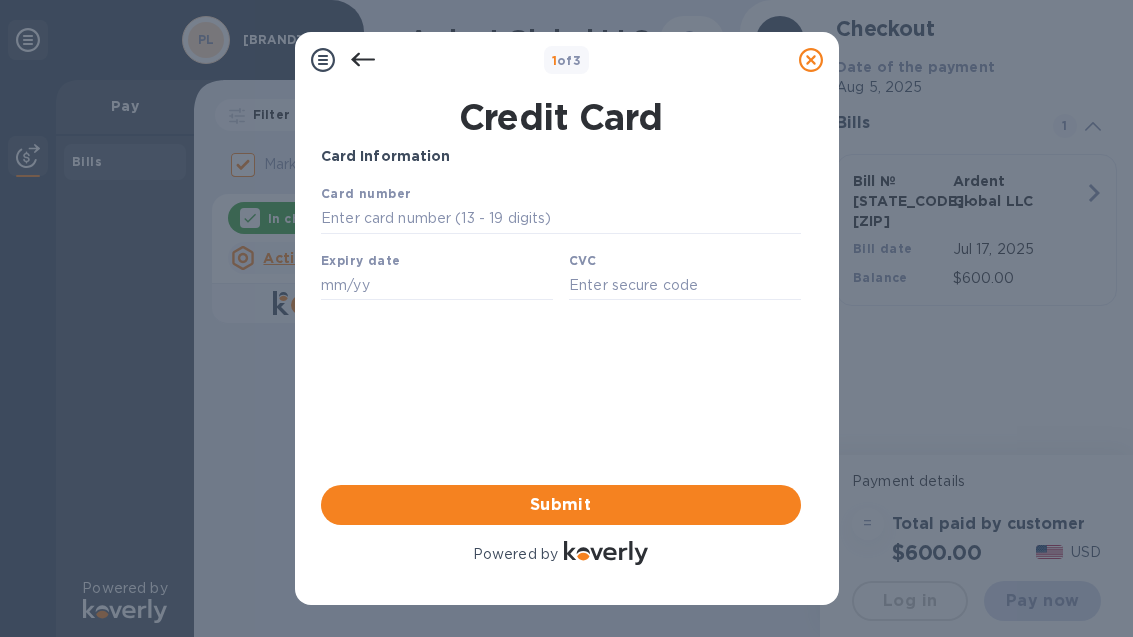 click at bounding box center (560, 219) 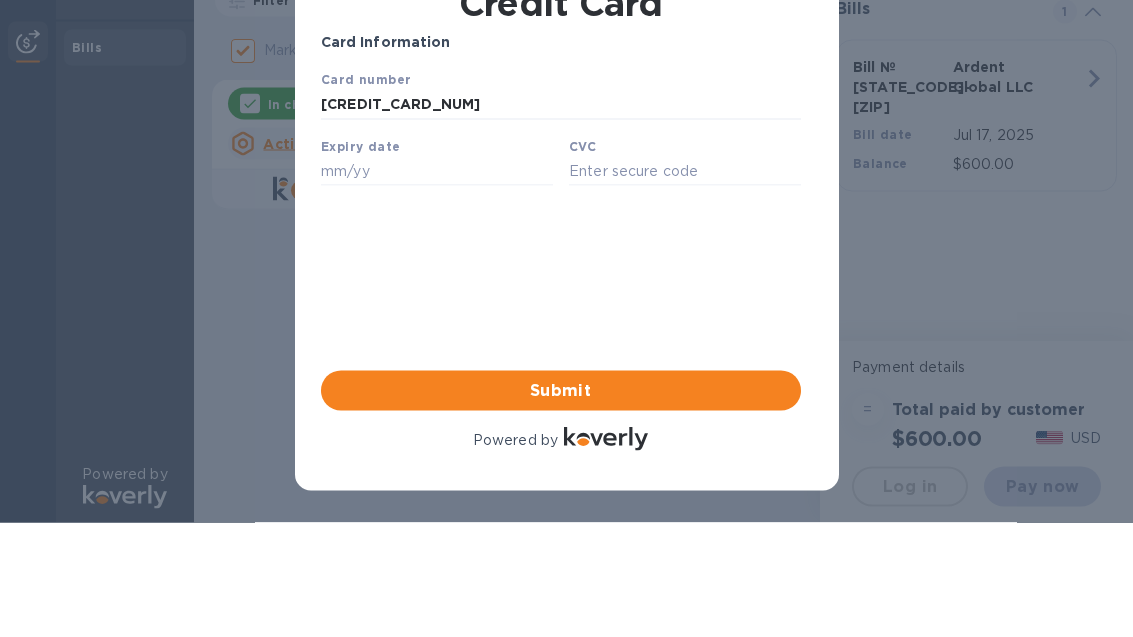 type on "[CREDIT_CARD_NUM]" 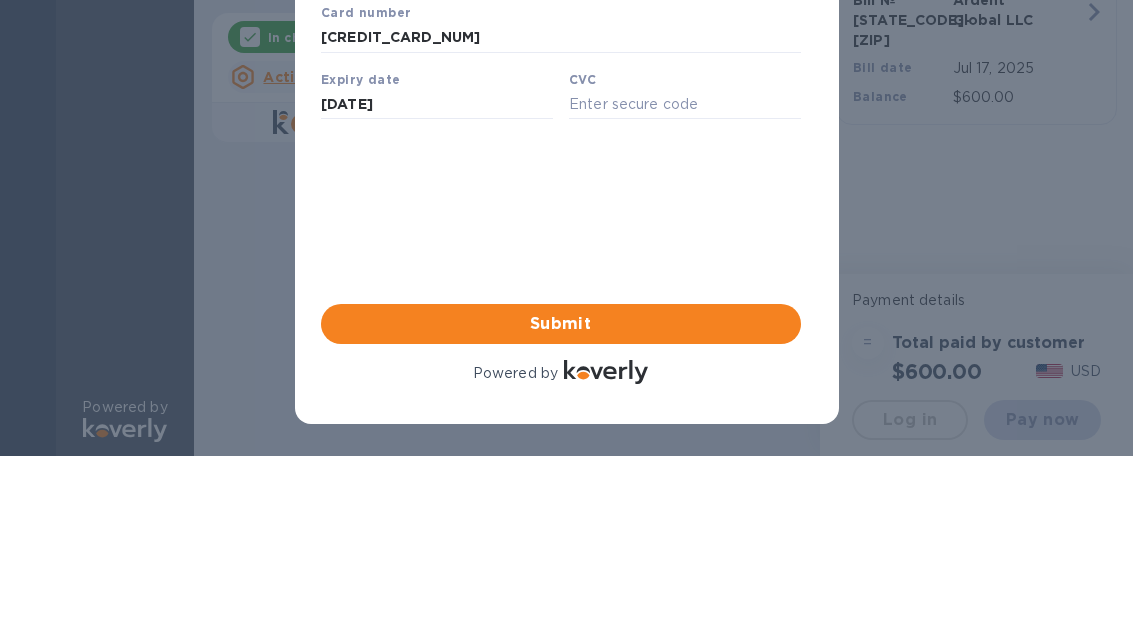 type on "[DATE]" 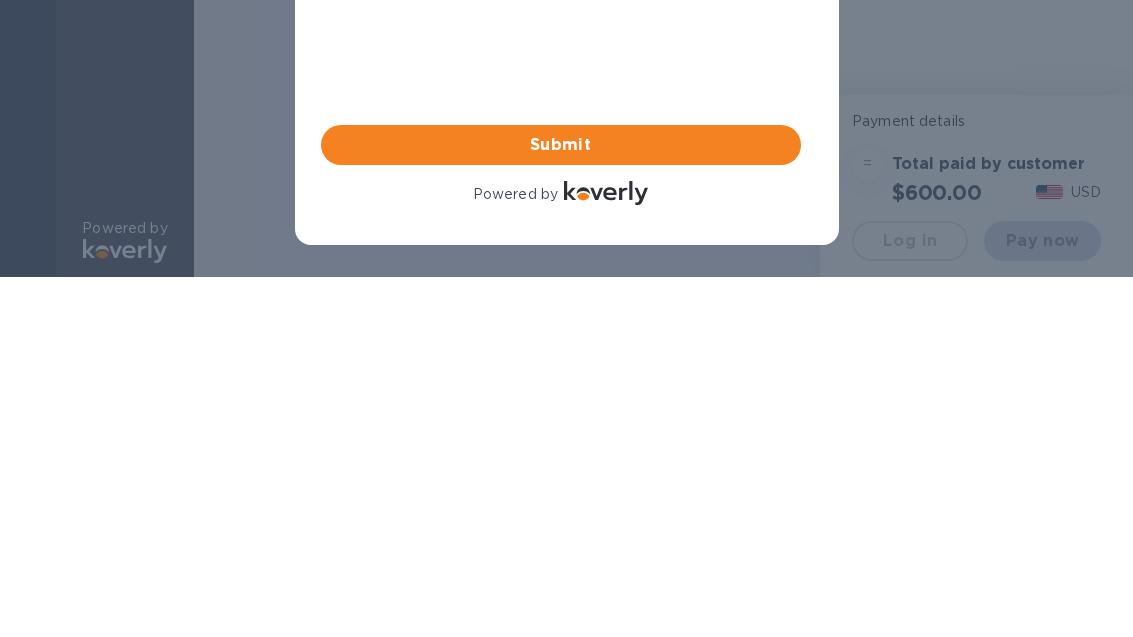type on "[NUMBER]" 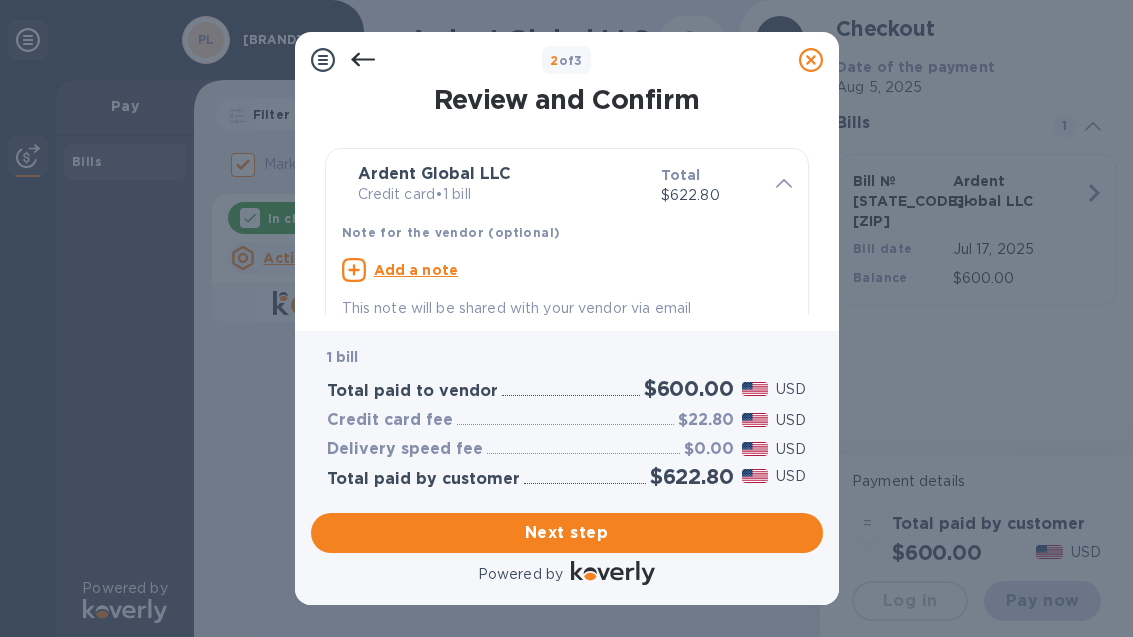 click on "Next step" at bounding box center [567, 533] 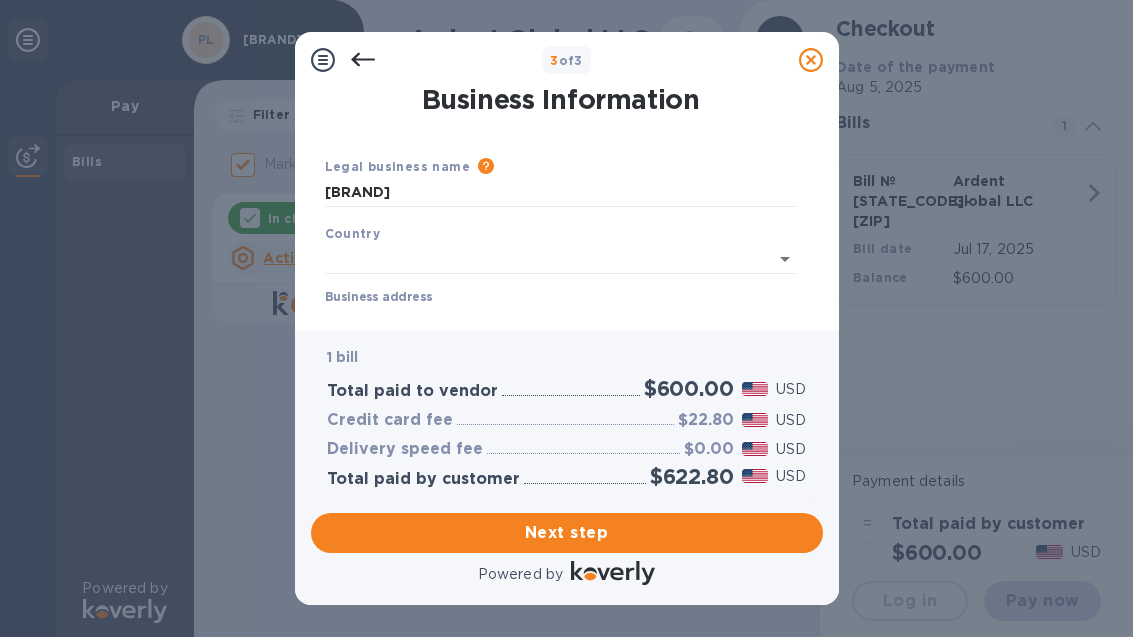 type on "United States" 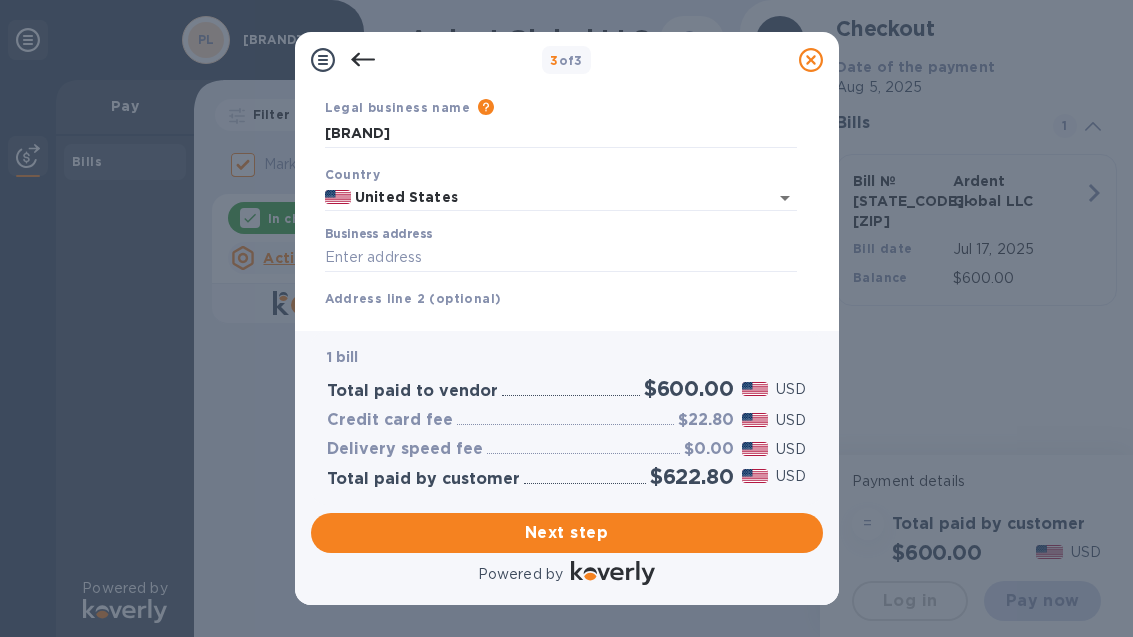 scroll, scrollTop: 60, scrollLeft: 0, axis: vertical 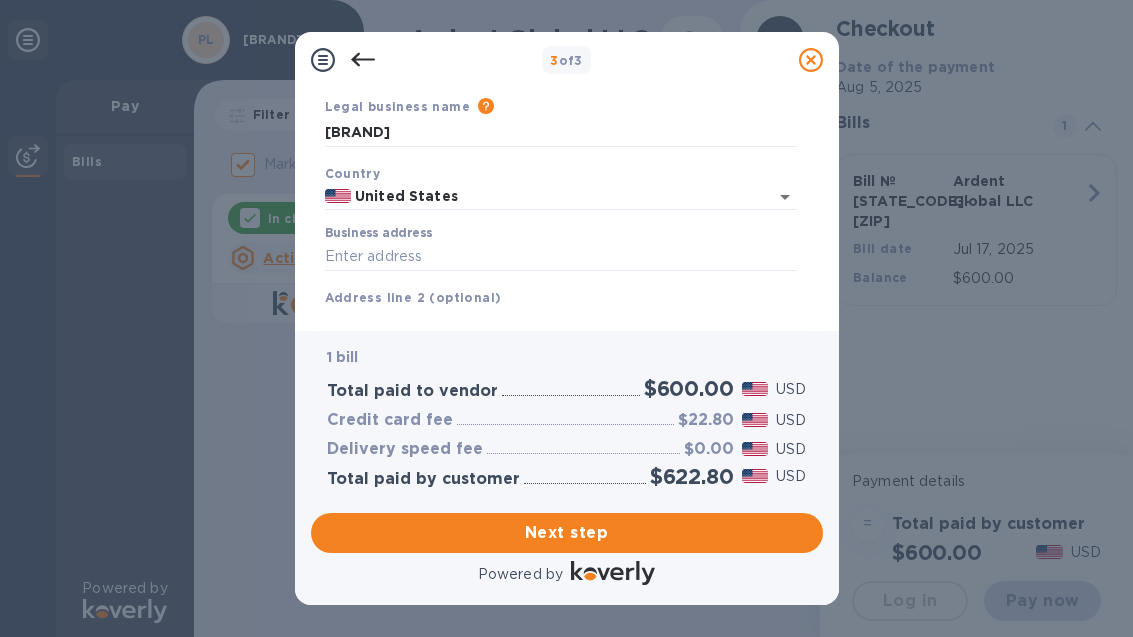 click on "Business address" at bounding box center [561, 257] 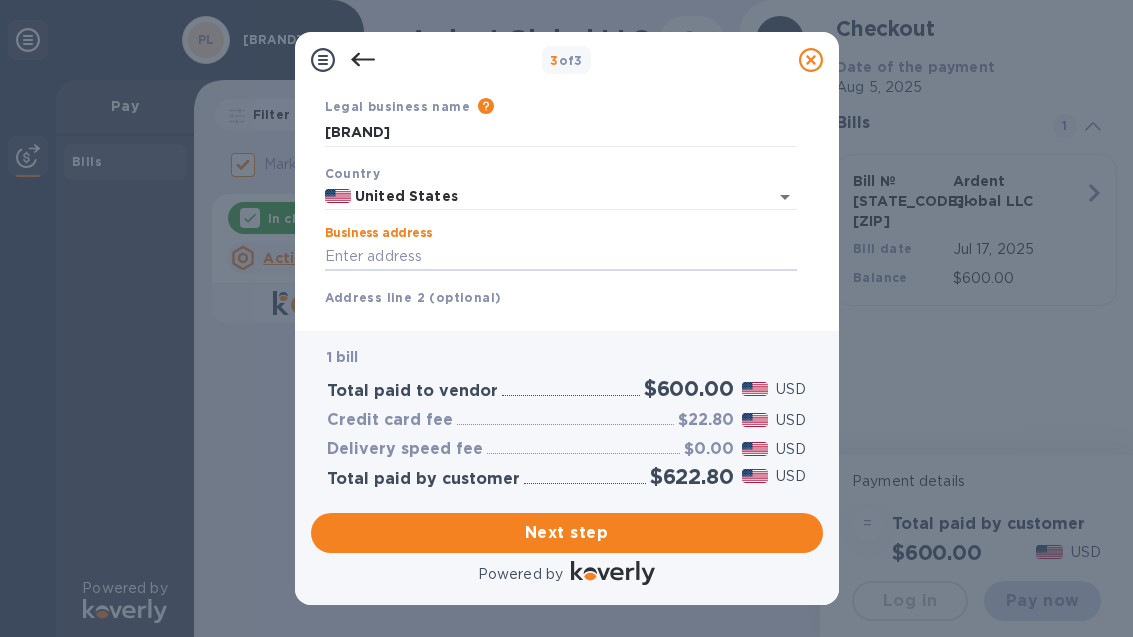 click on "Business address" at bounding box center (561, 257) 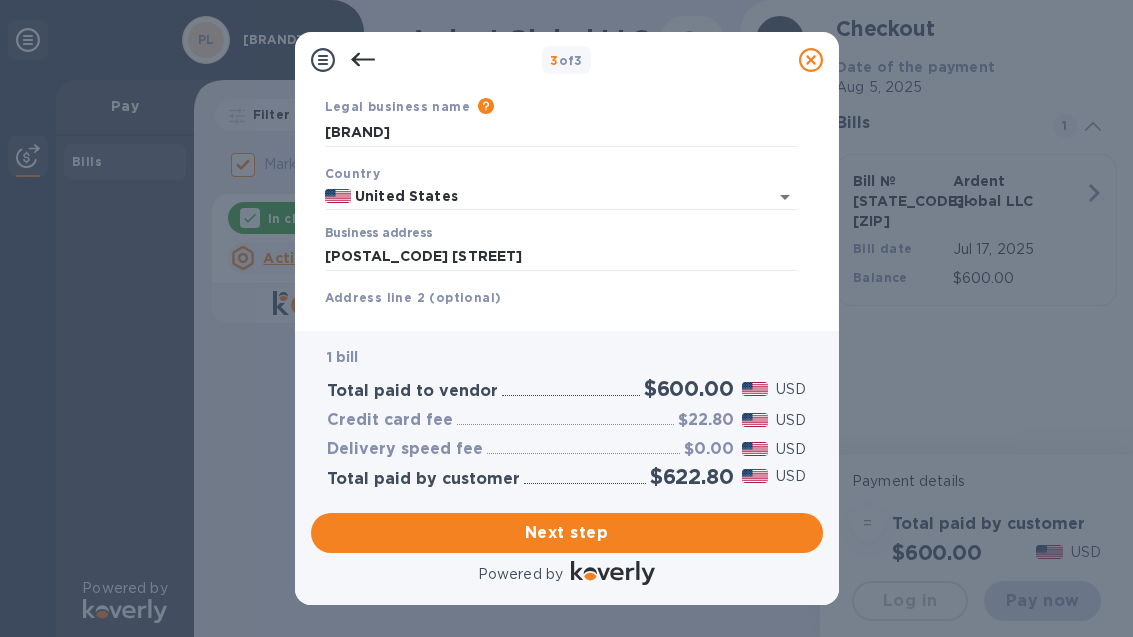 type on "[NUMBER] [STREET]" 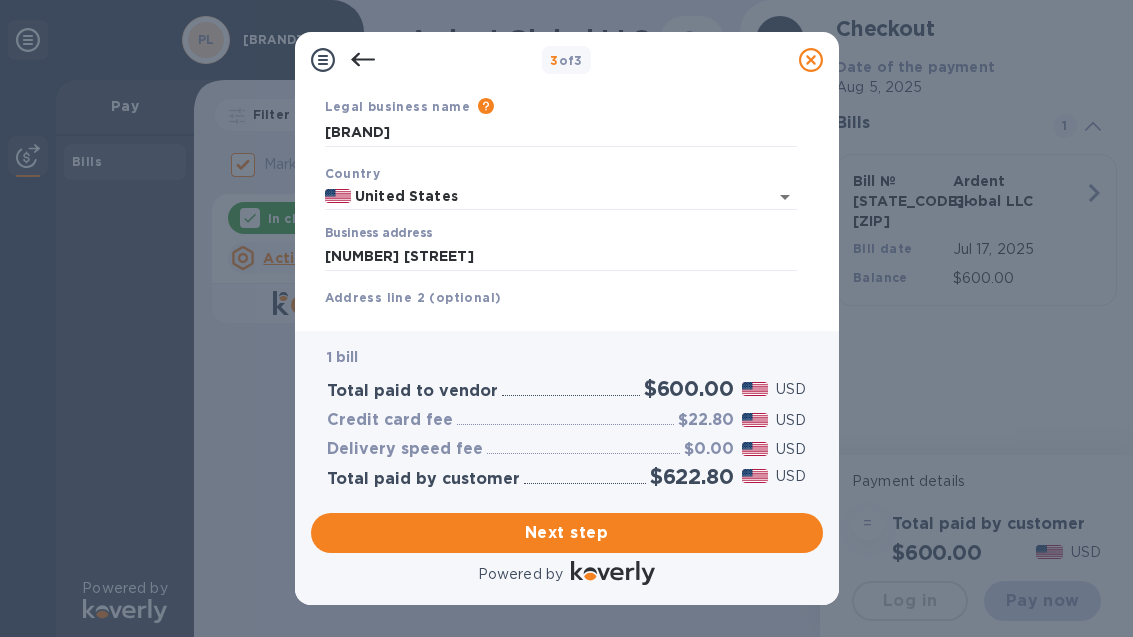 click on "Address line 2 (optional)" at bounding box center [413, 297] 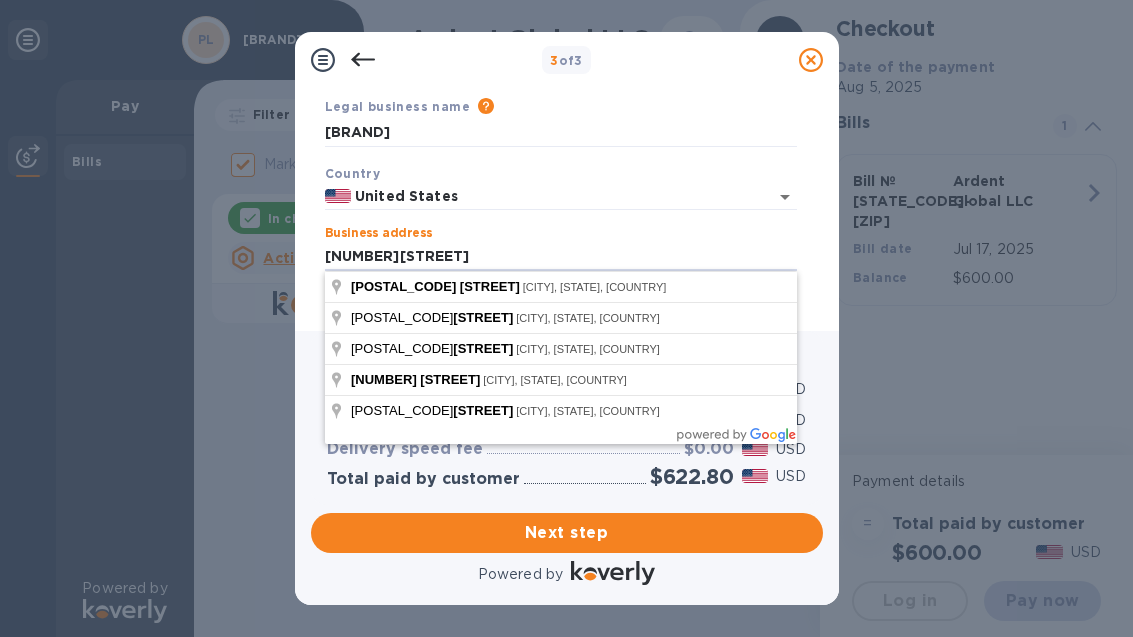 click on "[NUMBER][STREET]" at bounding box center [561, 257] 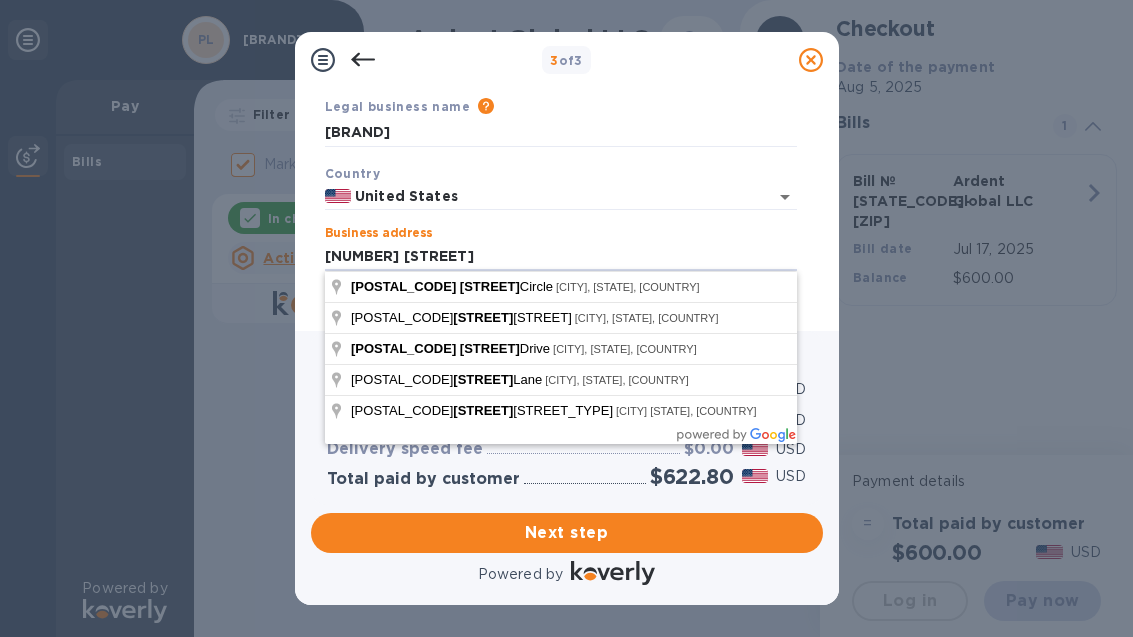 type on "[NUMBER] [STREET]" 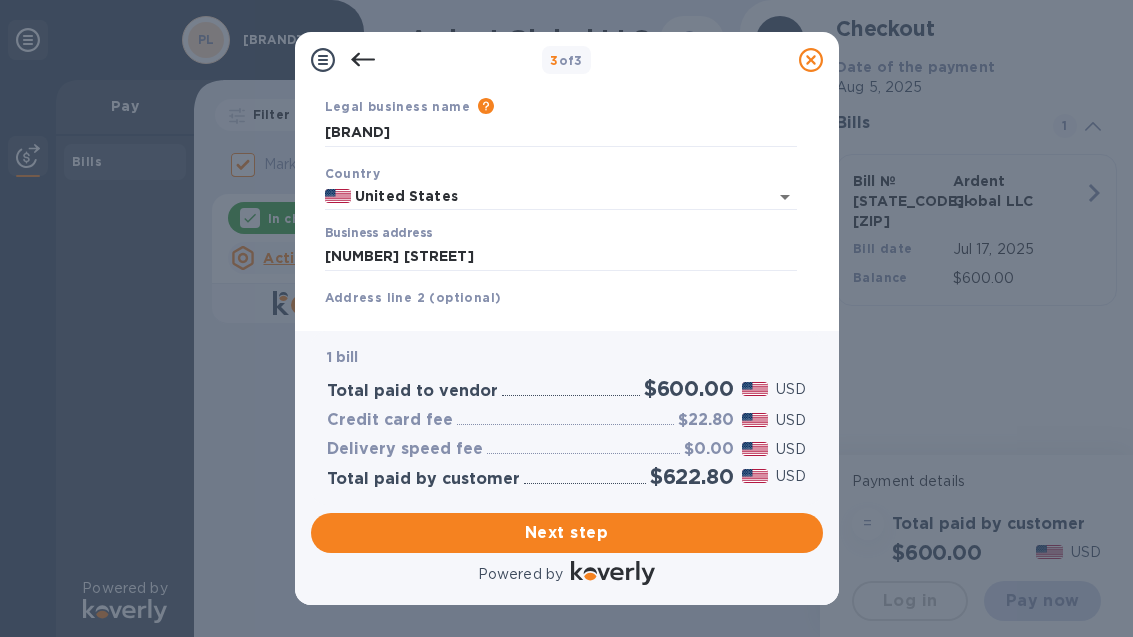 type on "." 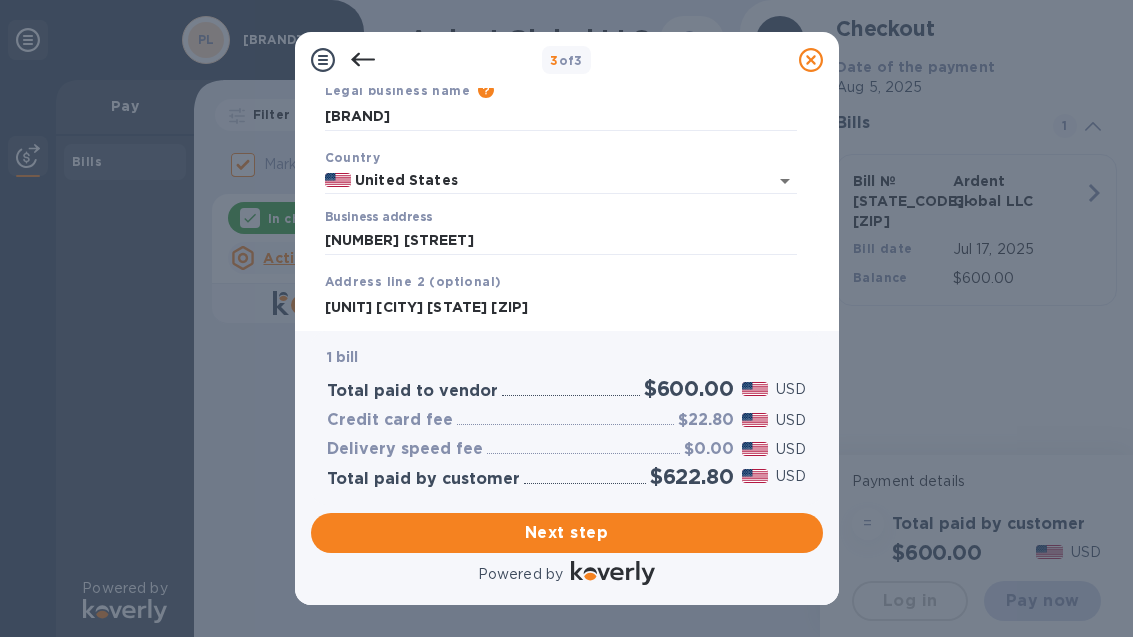 type on "Unit [NUMBER] [CITY] [STATE] [POSTAL_CODE]" 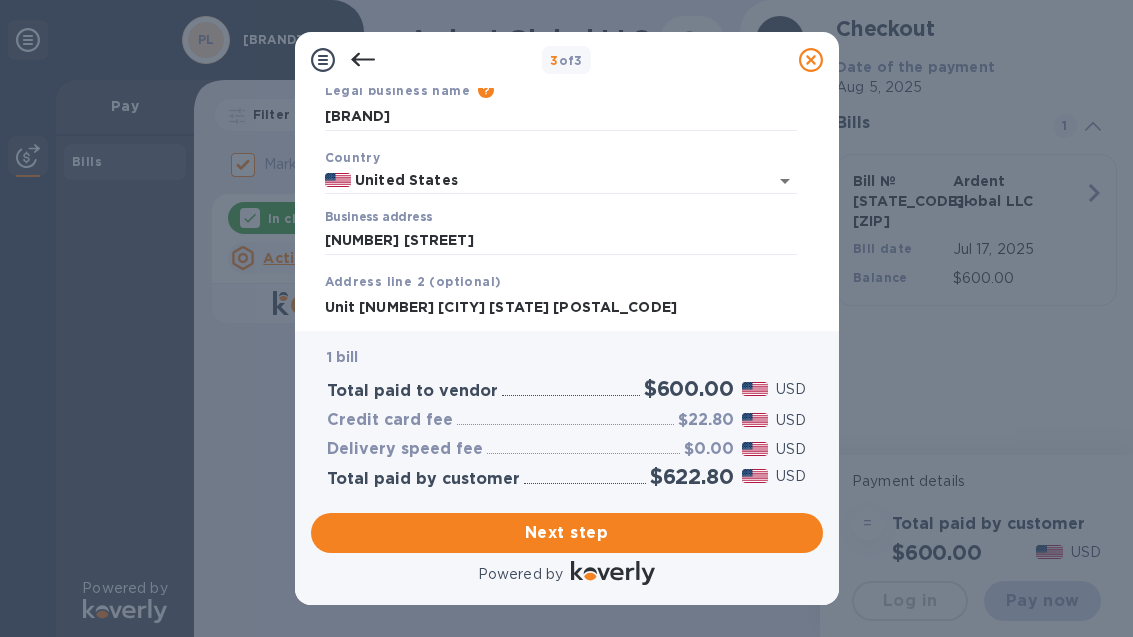 click on "Next step" at bounding box center [567, 533] 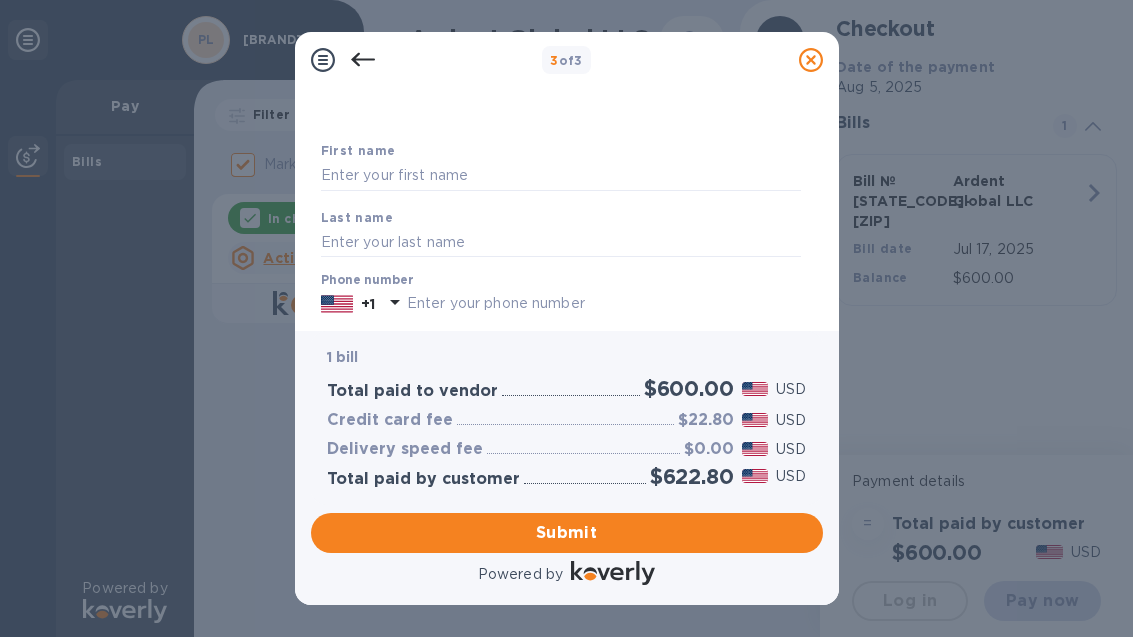click on "Submit" at bounding box center [567, 533] 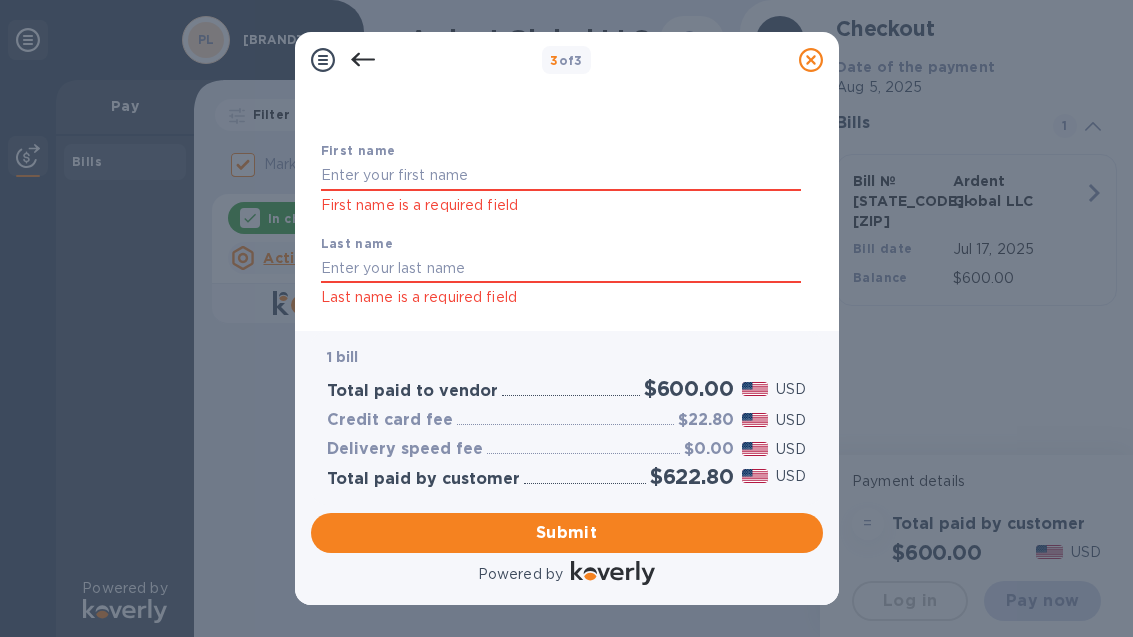 click at bounding box center (561, 176) 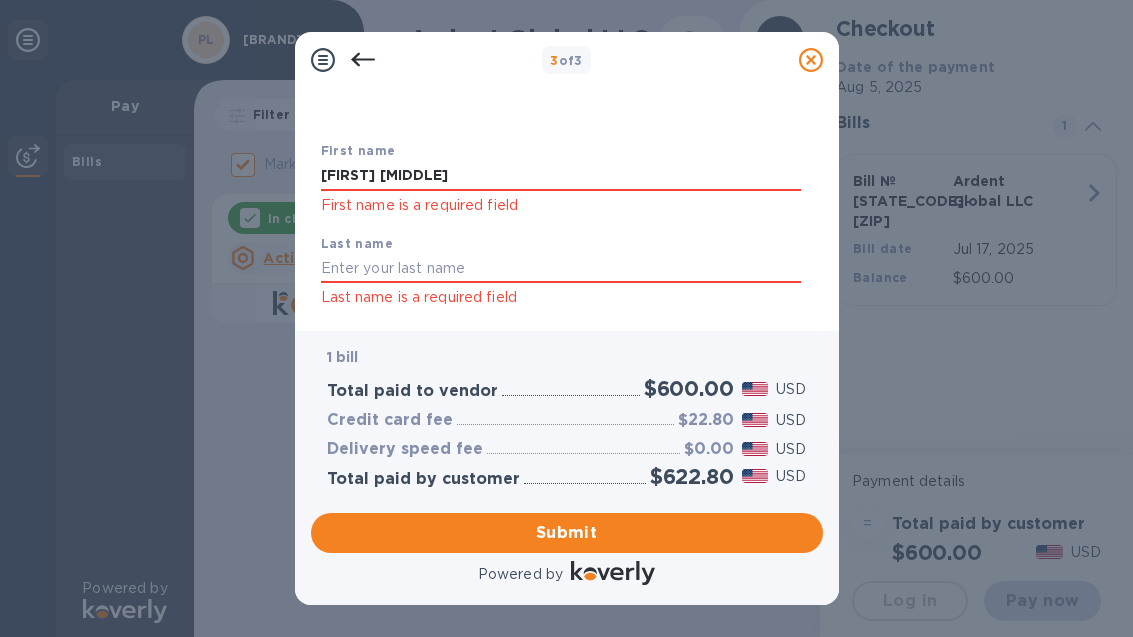 type on "[FIRST] [MIDDLE]" 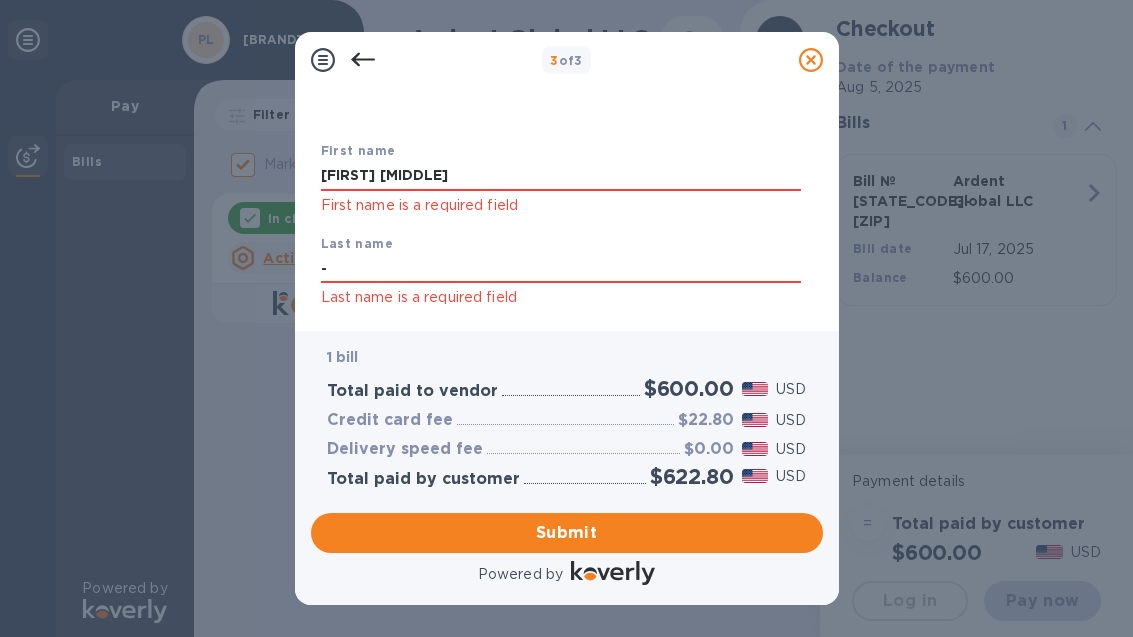 type on "-" 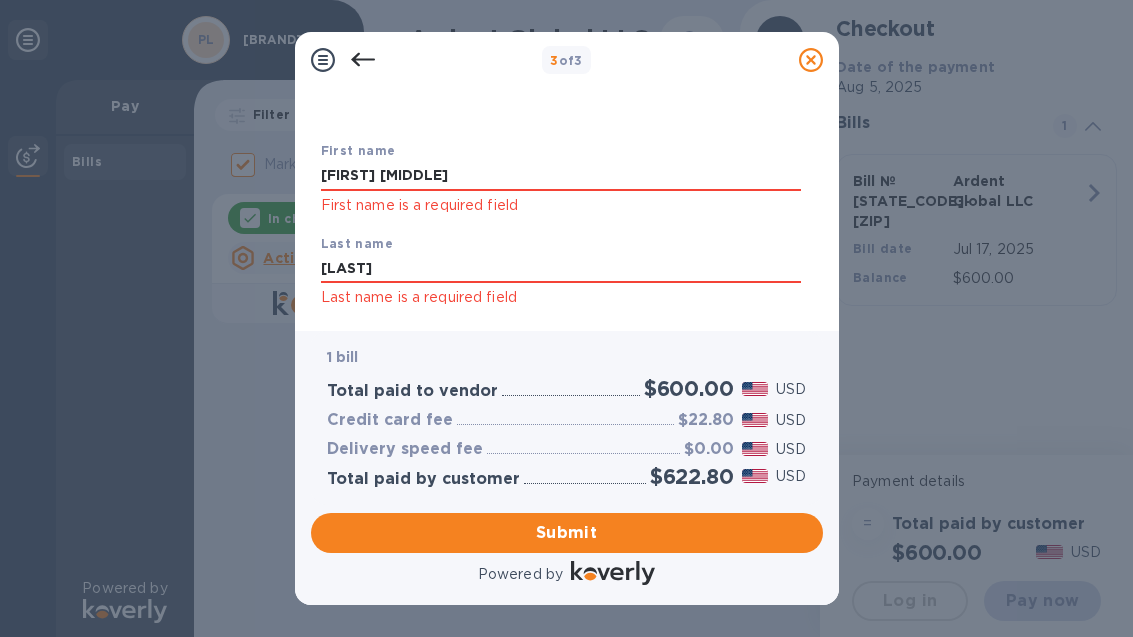 type on "[LAST]" 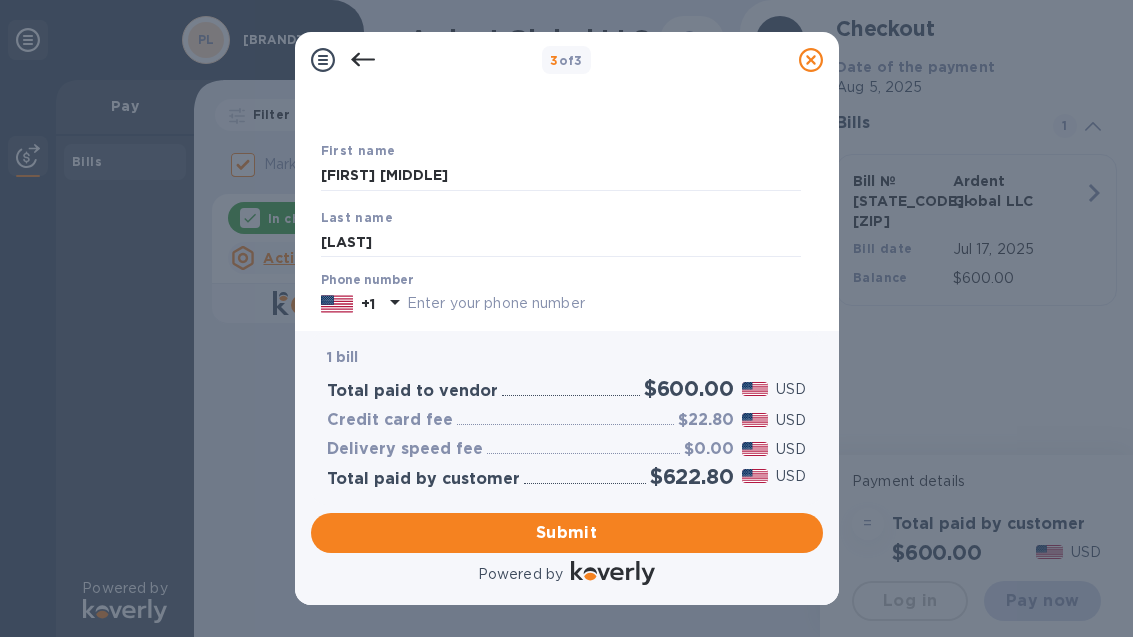 click at bounding box center (604, 304) 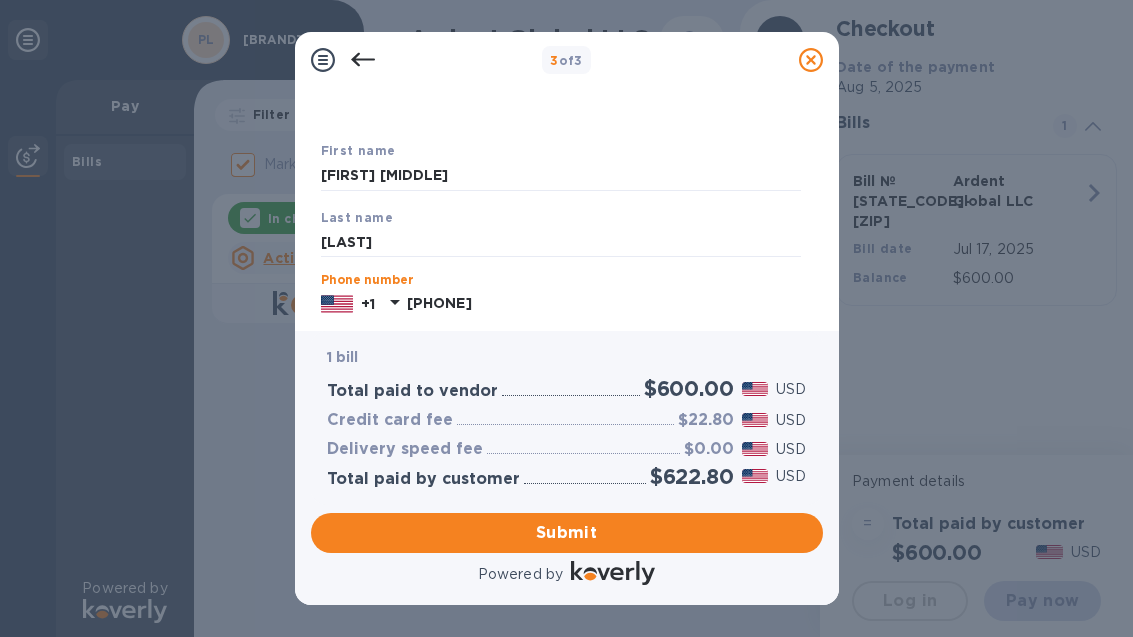 type on "[PHONE]" 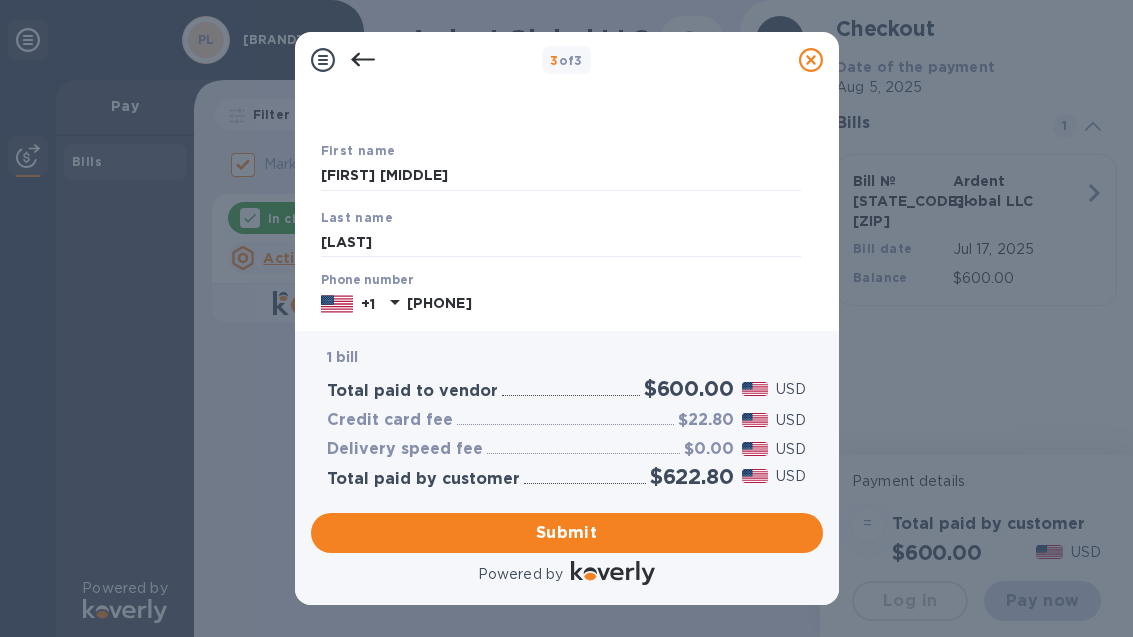 click on "Submit" at bounding box center (567, 533) 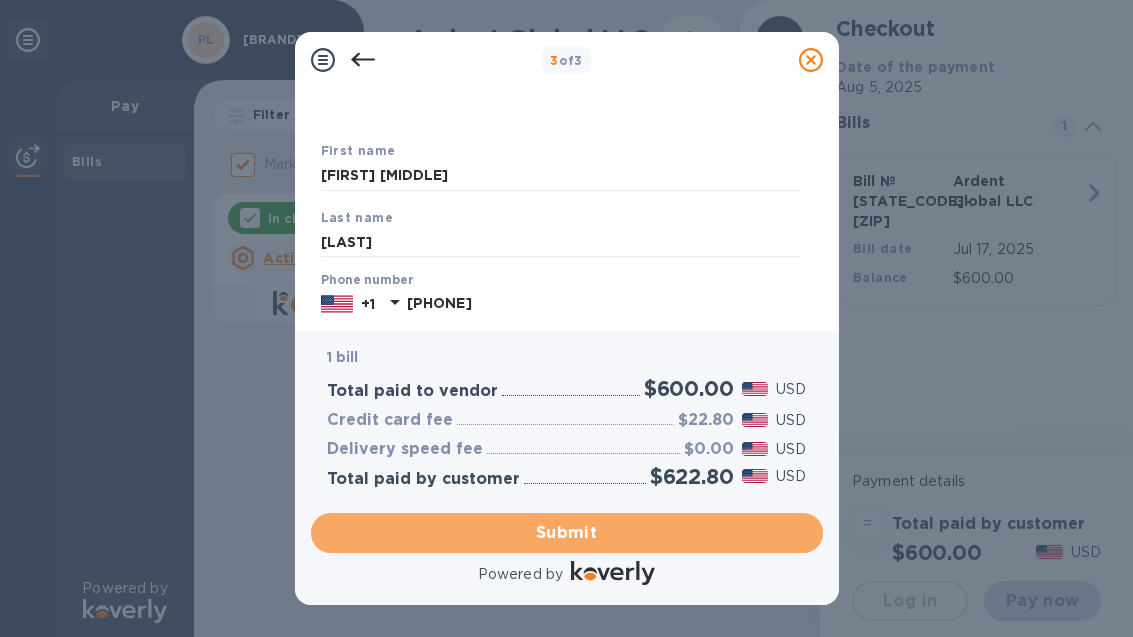 click on "Submit" at bounding box center (567, 533) 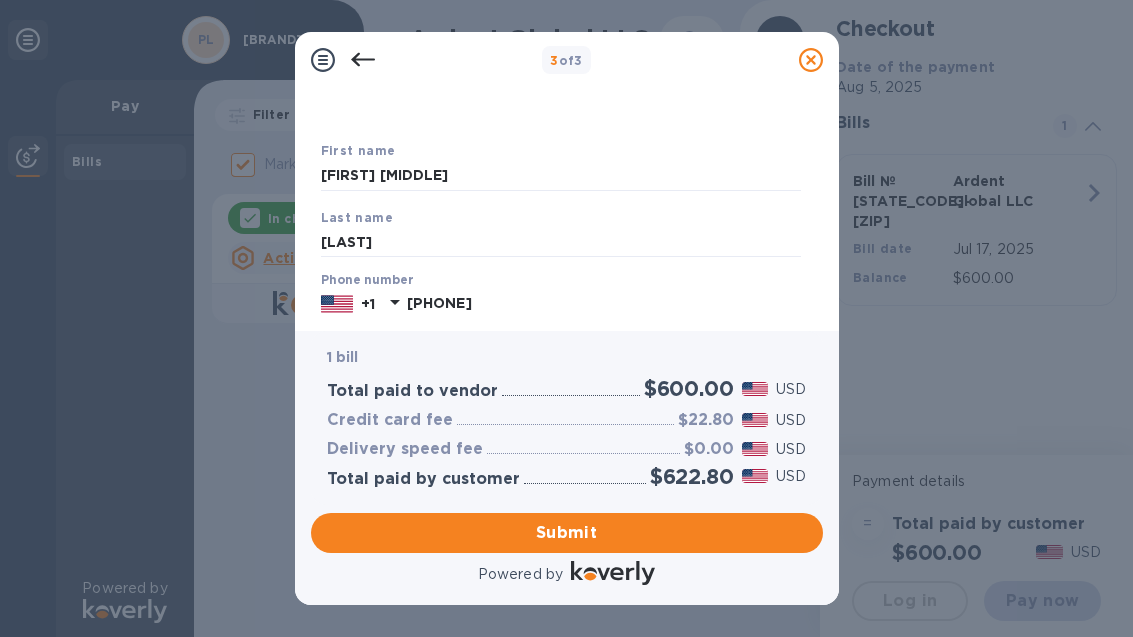 click on "3  of  3 Payment Contact Information First name [FIRST] [MIDDLE] Last name [LAST] Phone number [PHONE] Payment Confirmation Email The added email addresses will be used to send the payment confirmation. Primary email Email is required Additional email Email address will be added to the list of emails Add to the list Added additional emails Submit" at bounding box center (561, 353) 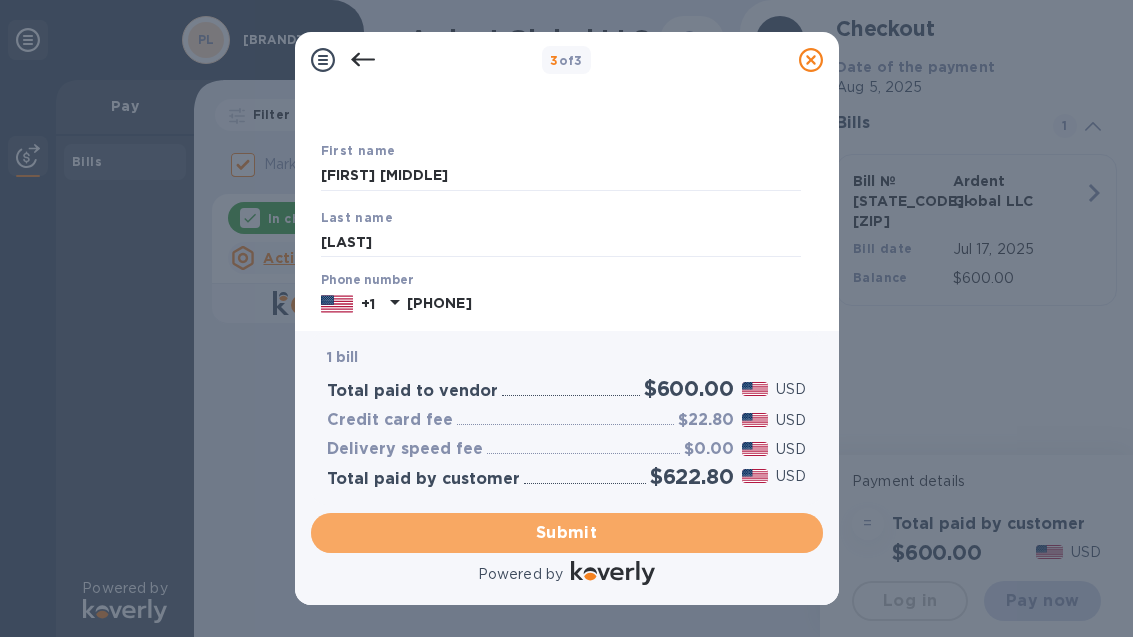 click on "Submit" at bounding box center [567, 533] 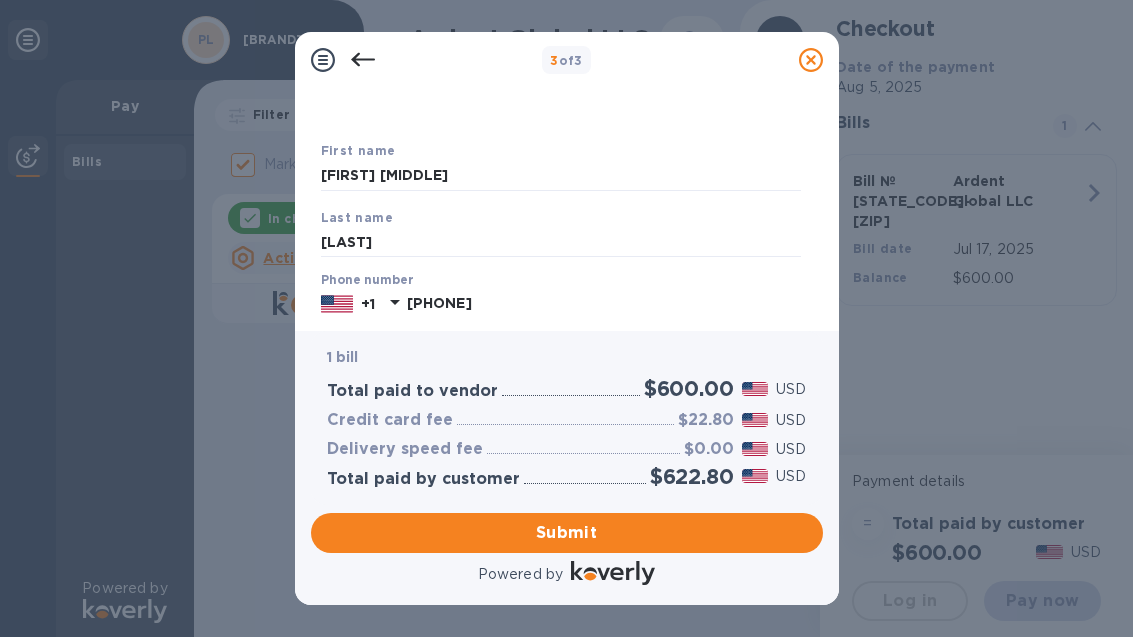 click on "[FIRST] [MIDDLE]" at bounding box center [561, 176] 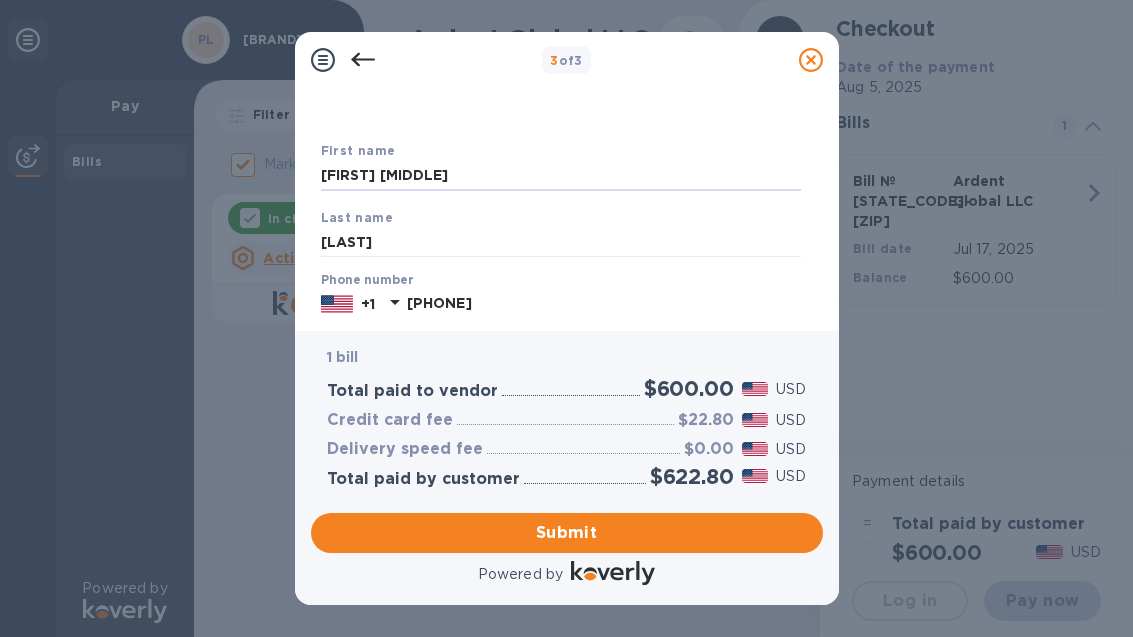 click on "Submit" at bounding box center (0, 0) 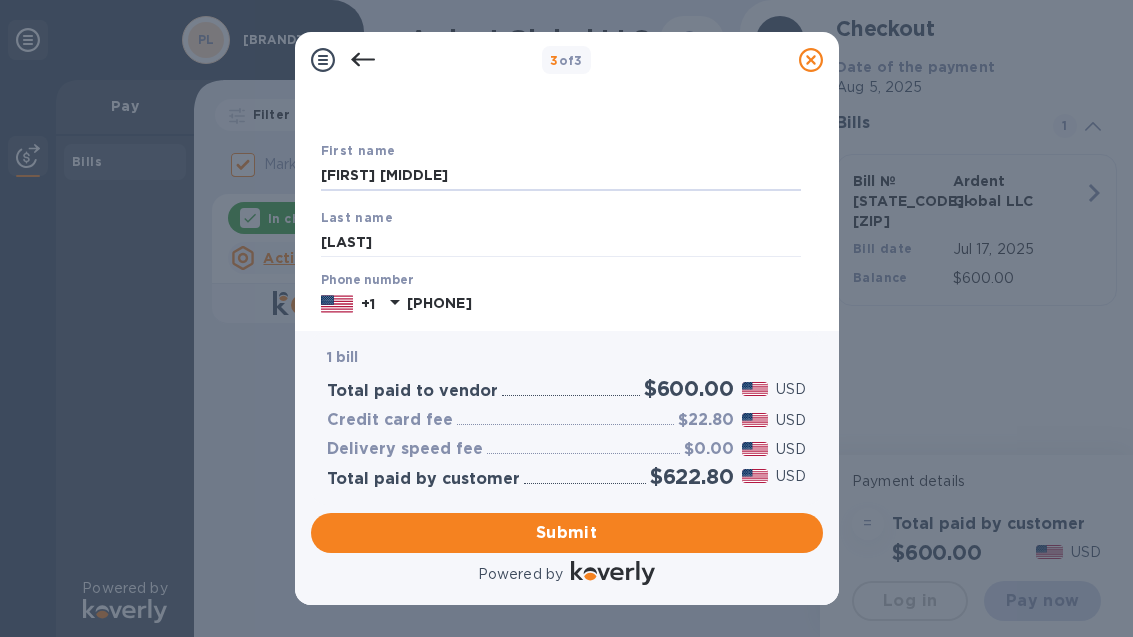 click on "Submit" at bounding box center (567, 533) 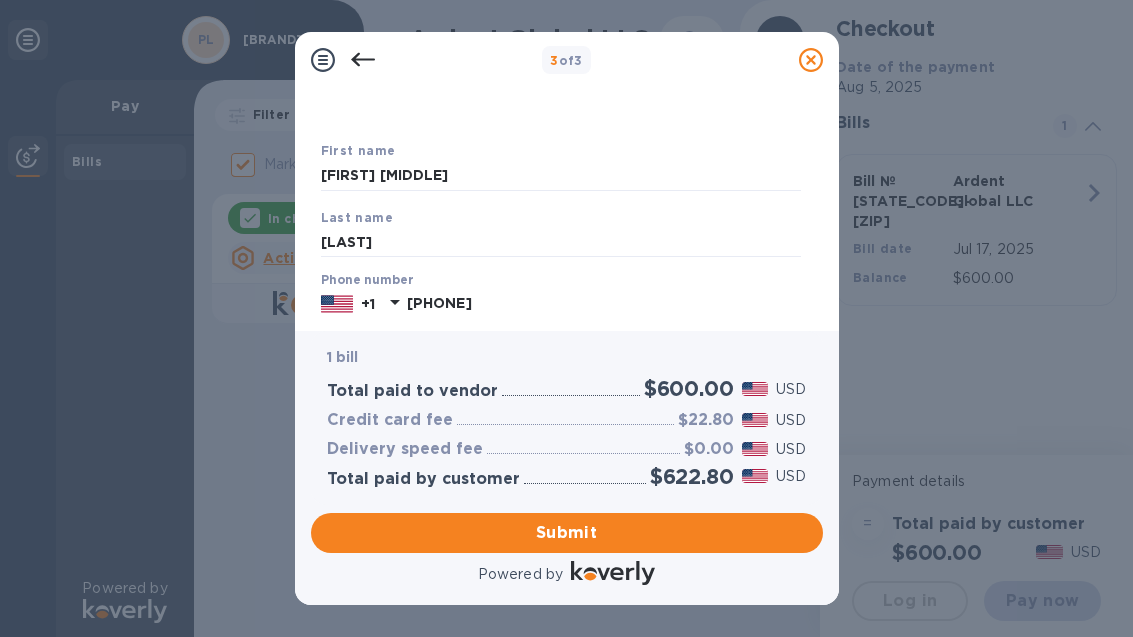 click on "Submit" at bounding box center [567, 533] 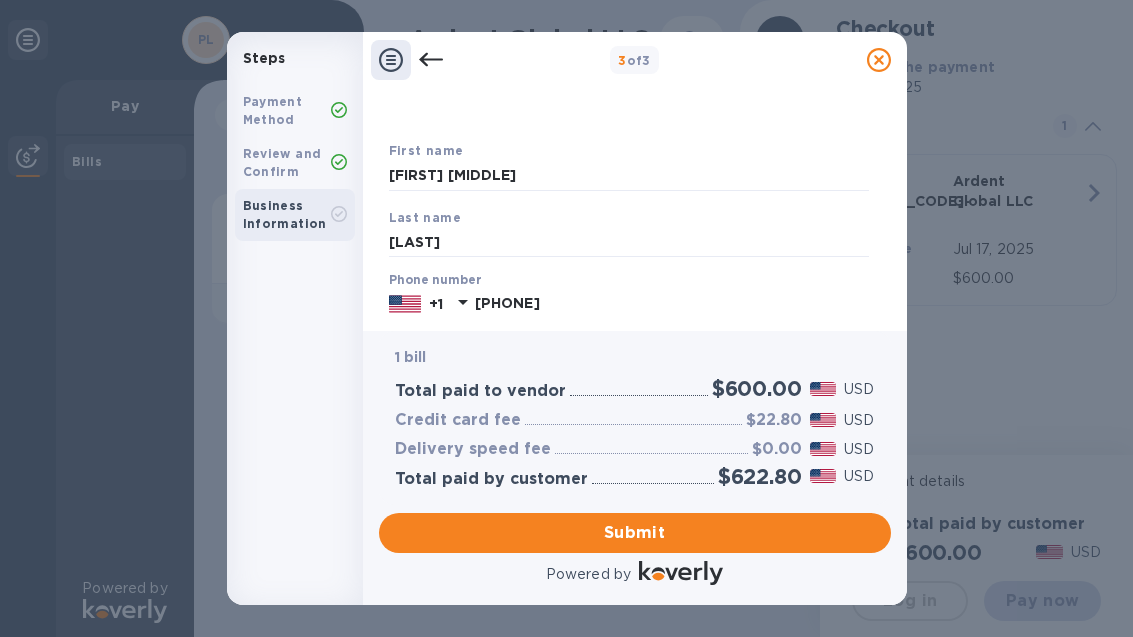 click on "Business Information" at bounding box center [285, 214] 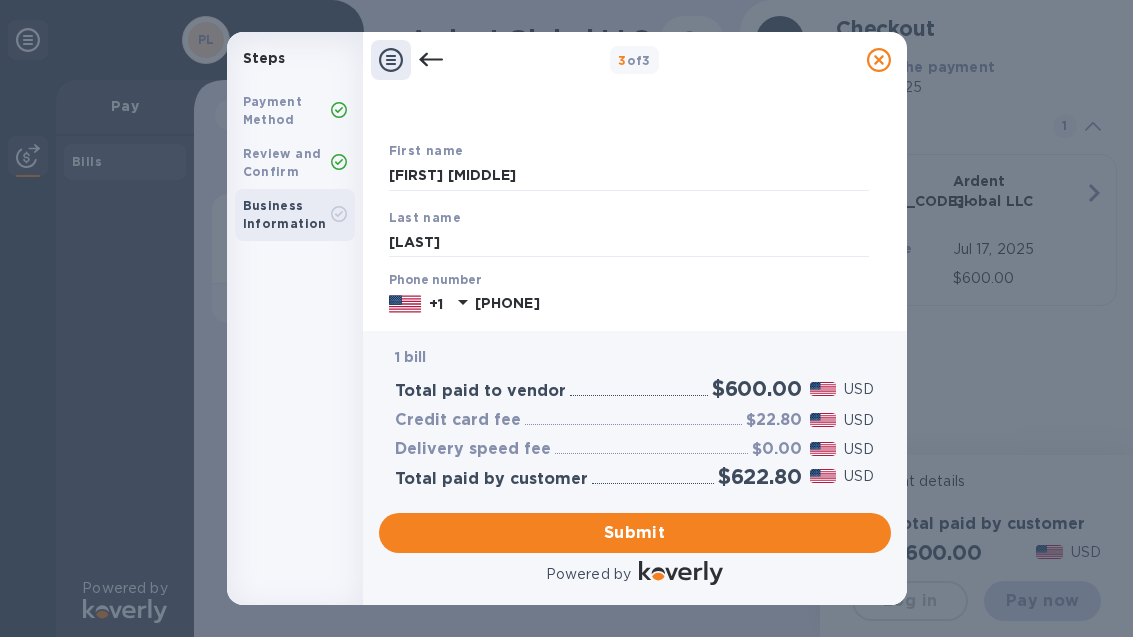 click on "Review and Confirm" at bounding box center (282, 162) 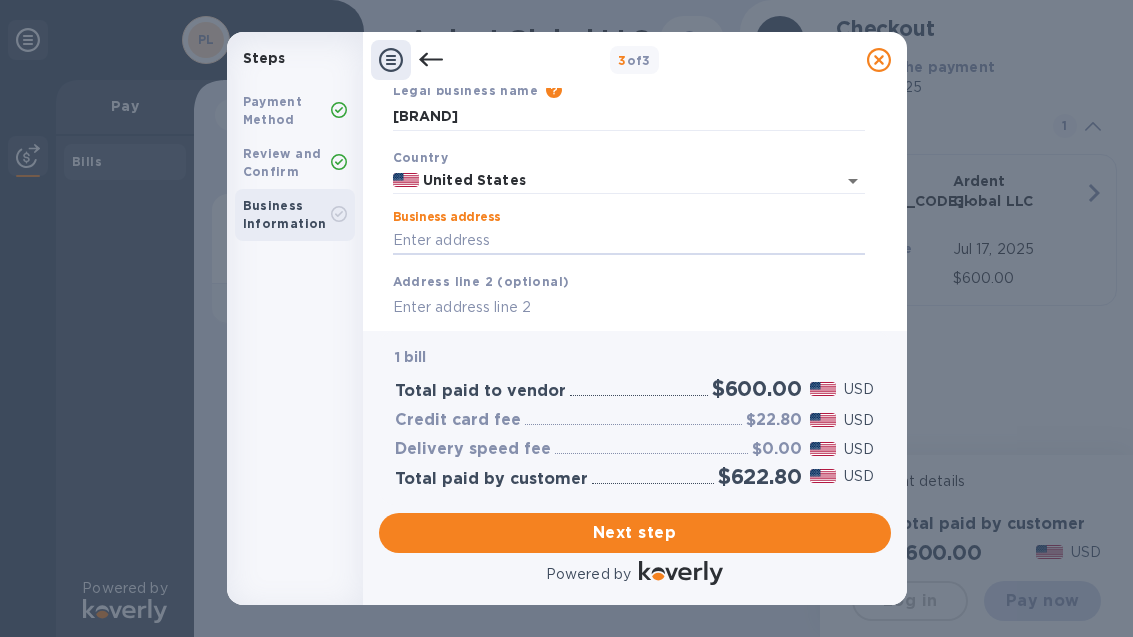 type on "." 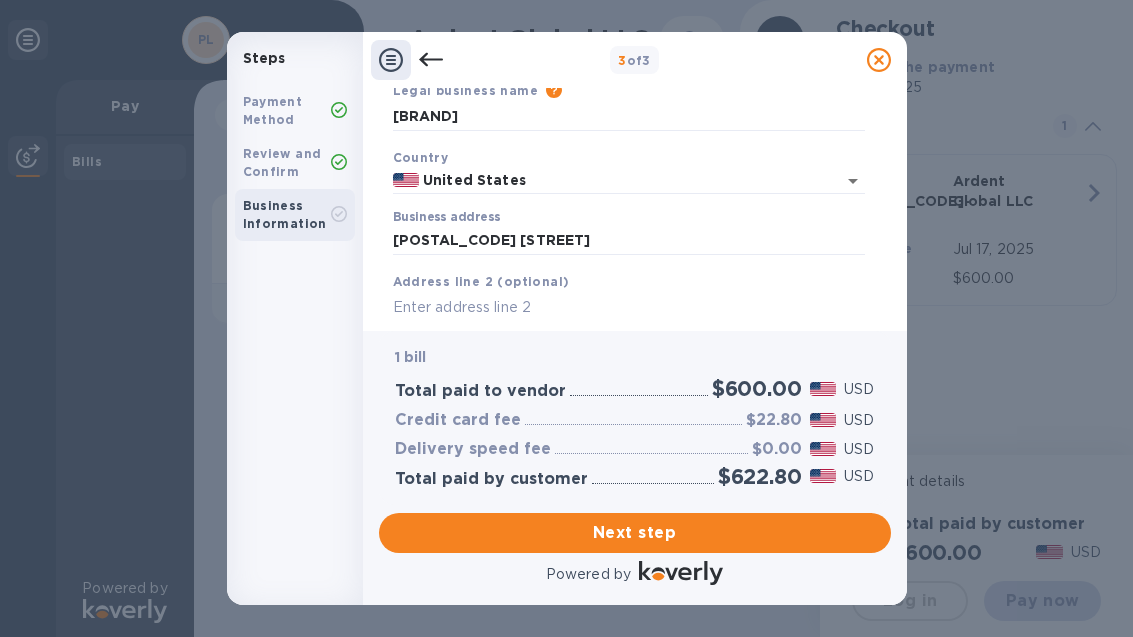 type on "[NUMBER] [STREET]" 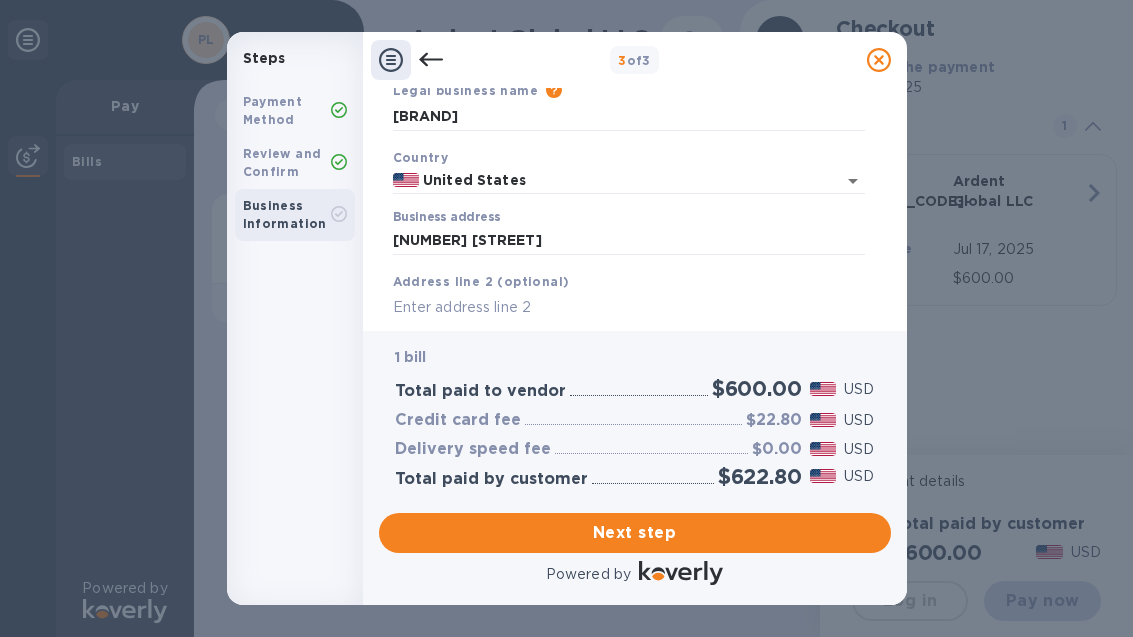 click on "Next step" at bounding box center [635, 533] 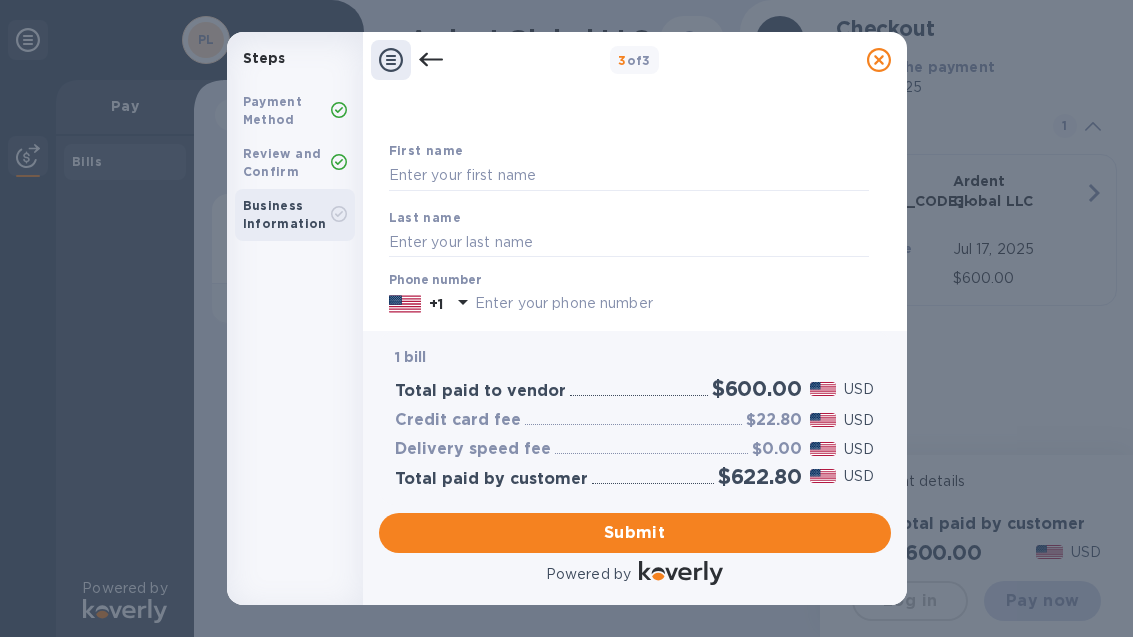 click at bounding box center [629, 176] 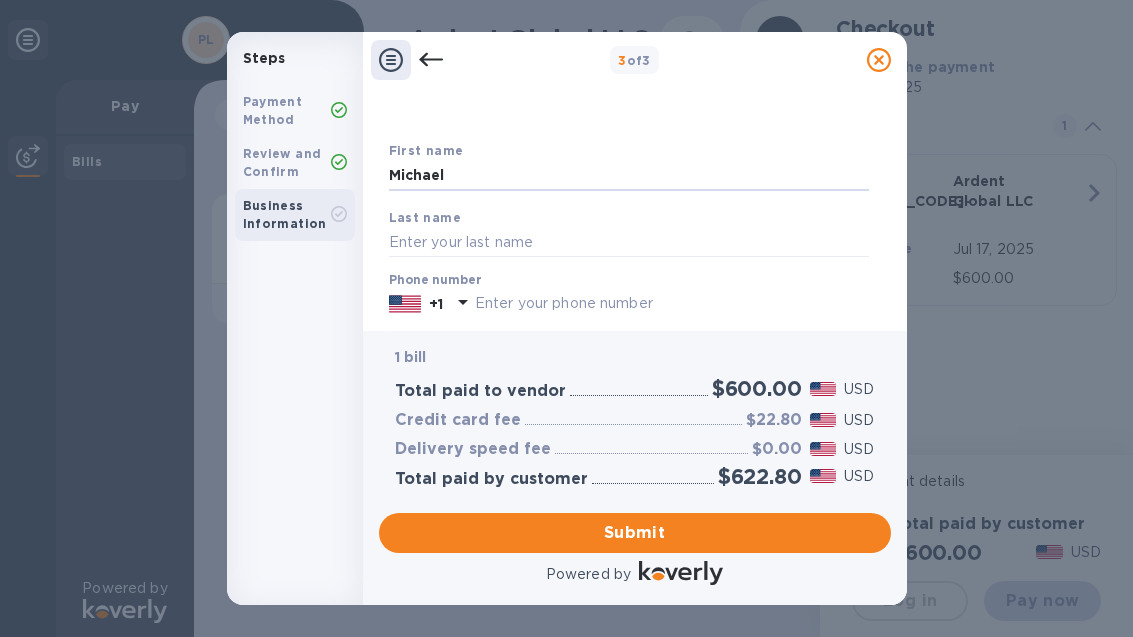 type on "Michael" 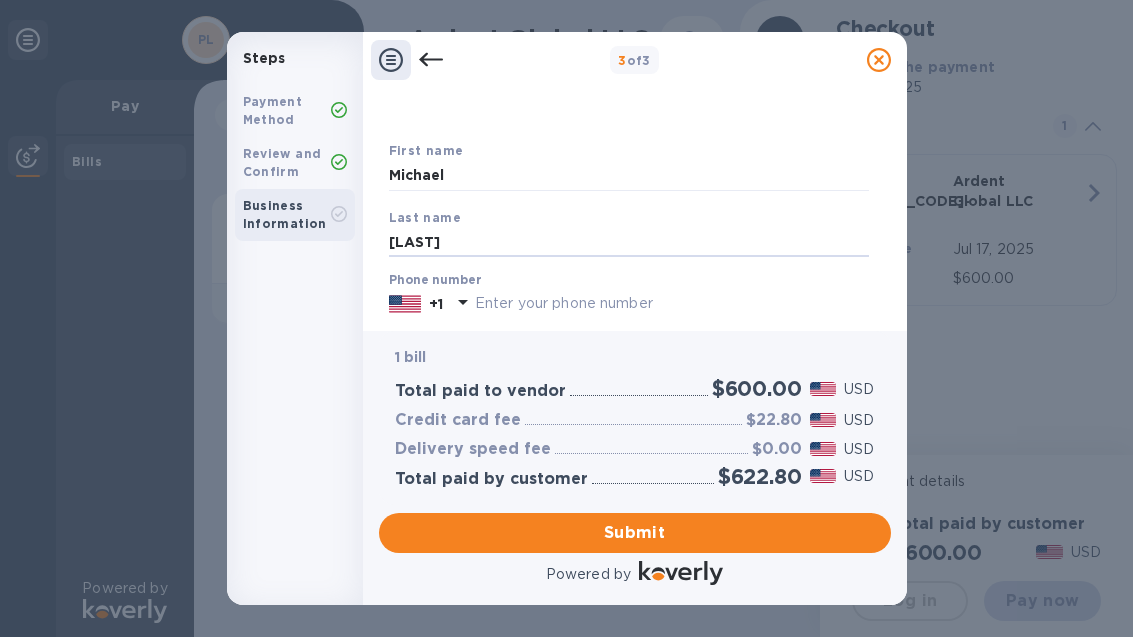 type on "[LAST]" 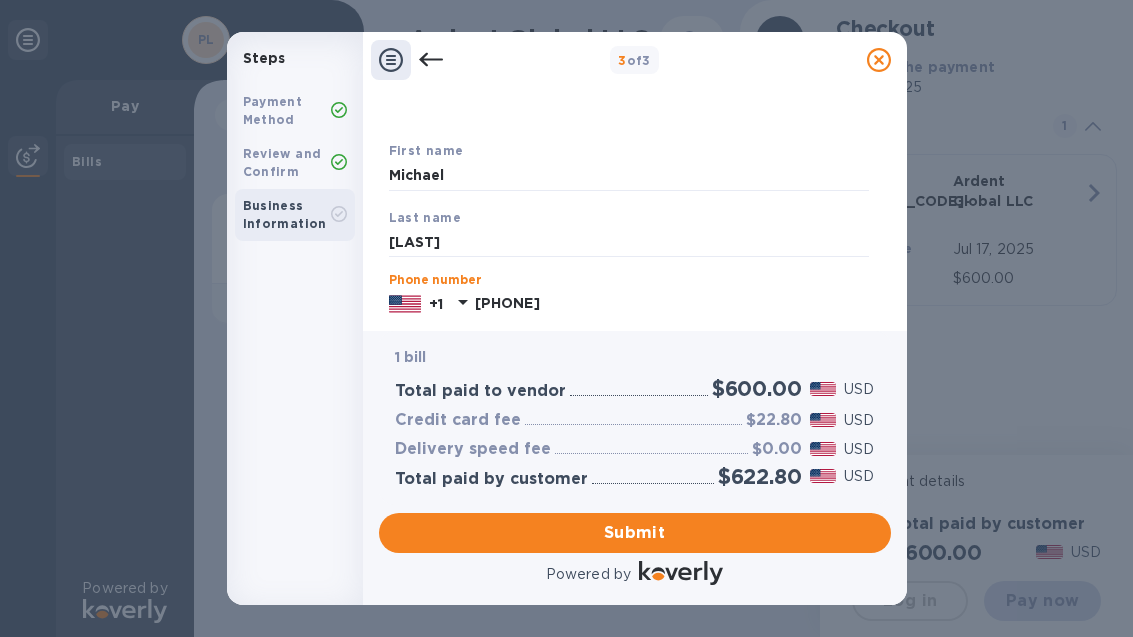 type on "[PHONE]" 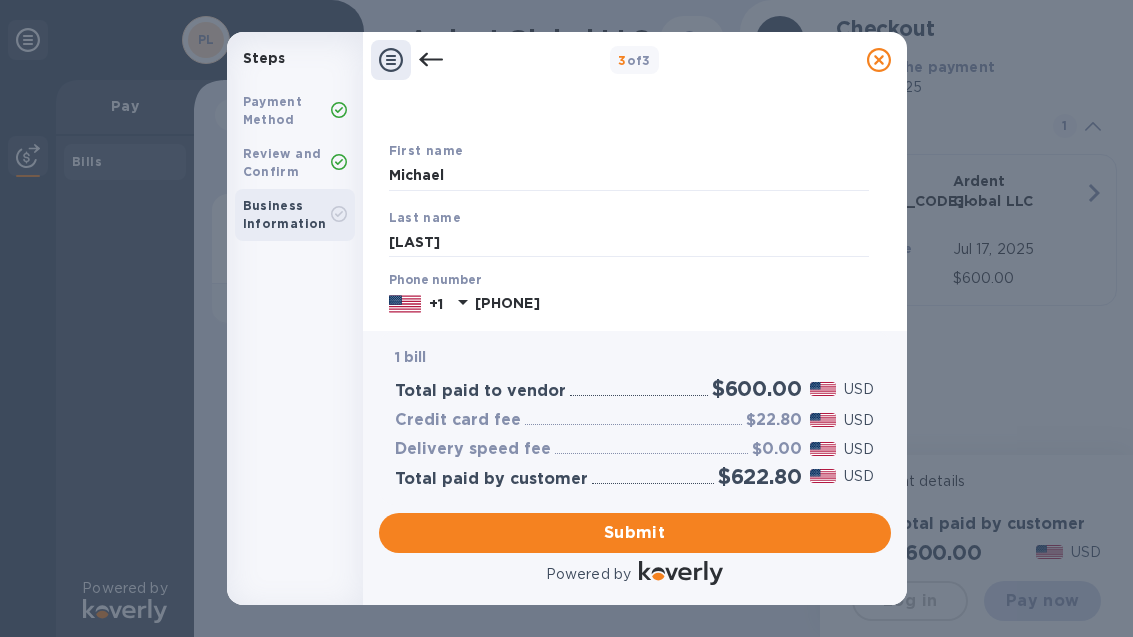 click on "Submit" at bounding box center [635, 533] 